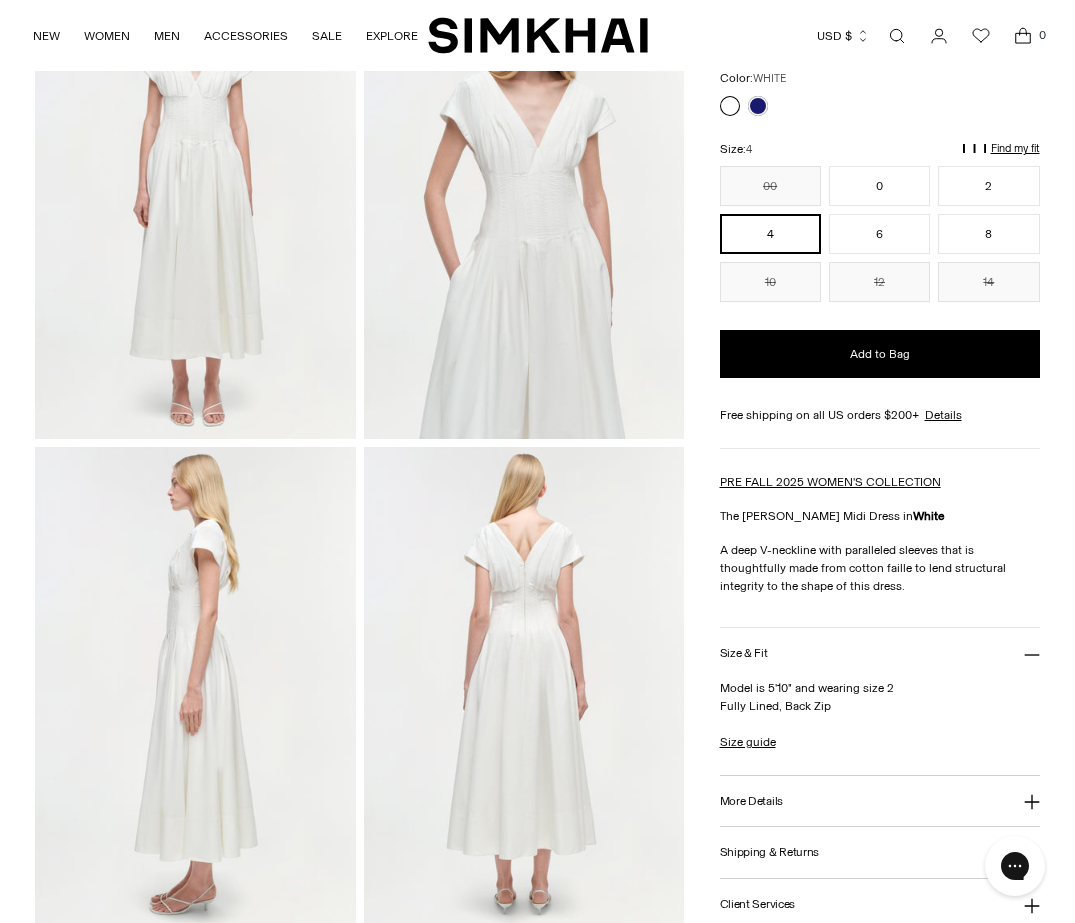 scroll, scrollTop: 306, scrollLeft: 0, axis: vertical 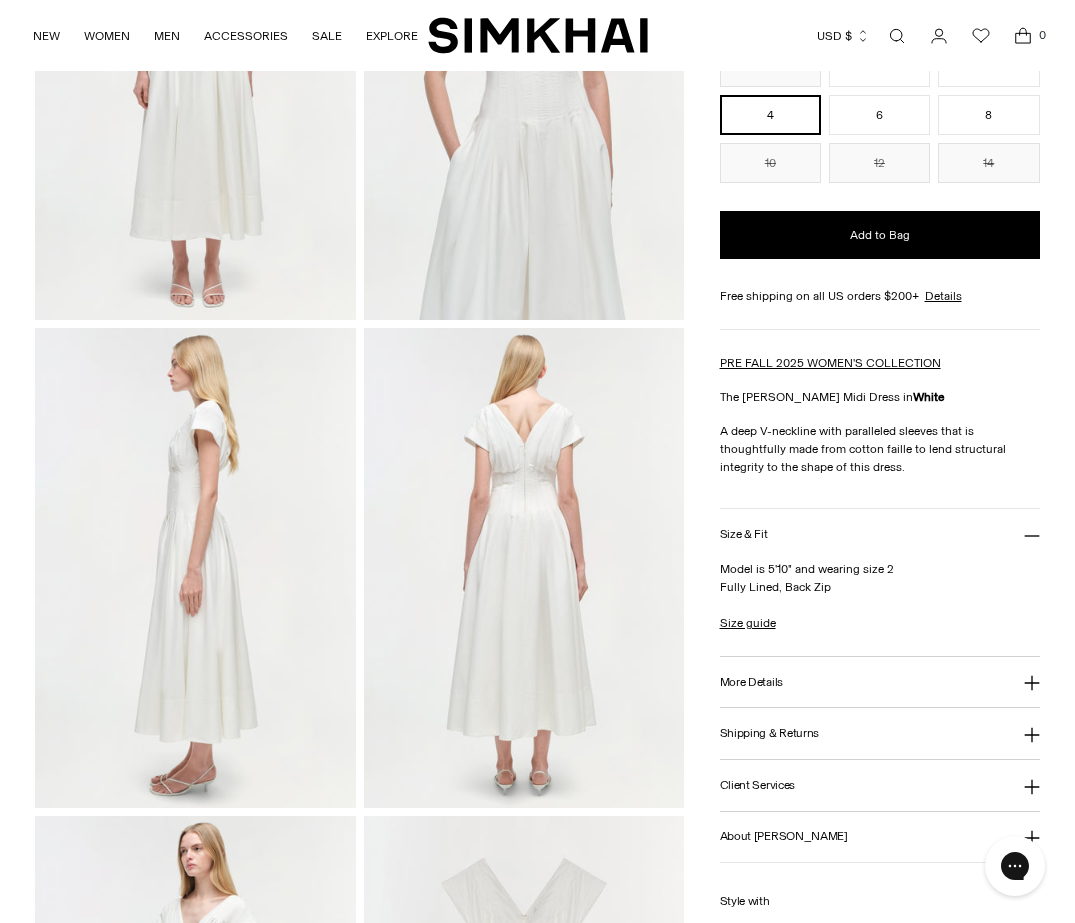 click on "More Details" at bounding box center (751, 682) 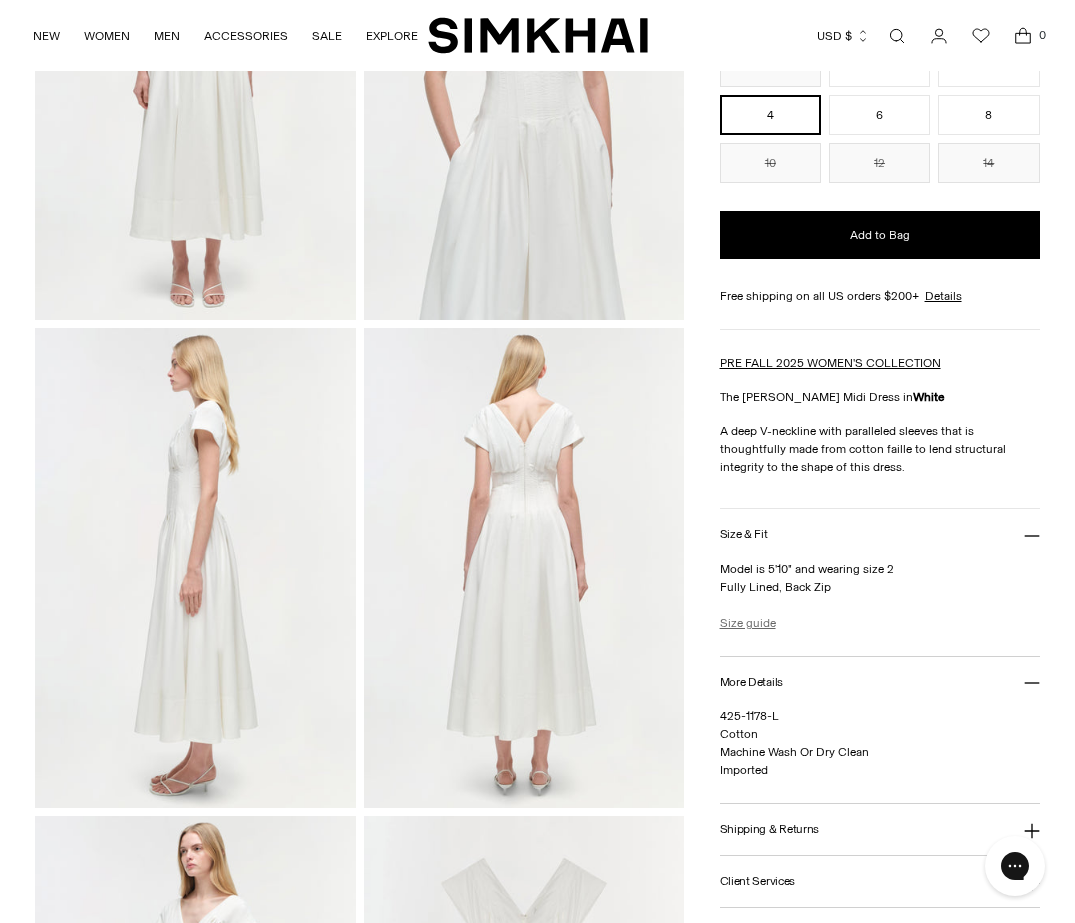 click on "Size guide" at bounding box center [748, 623] 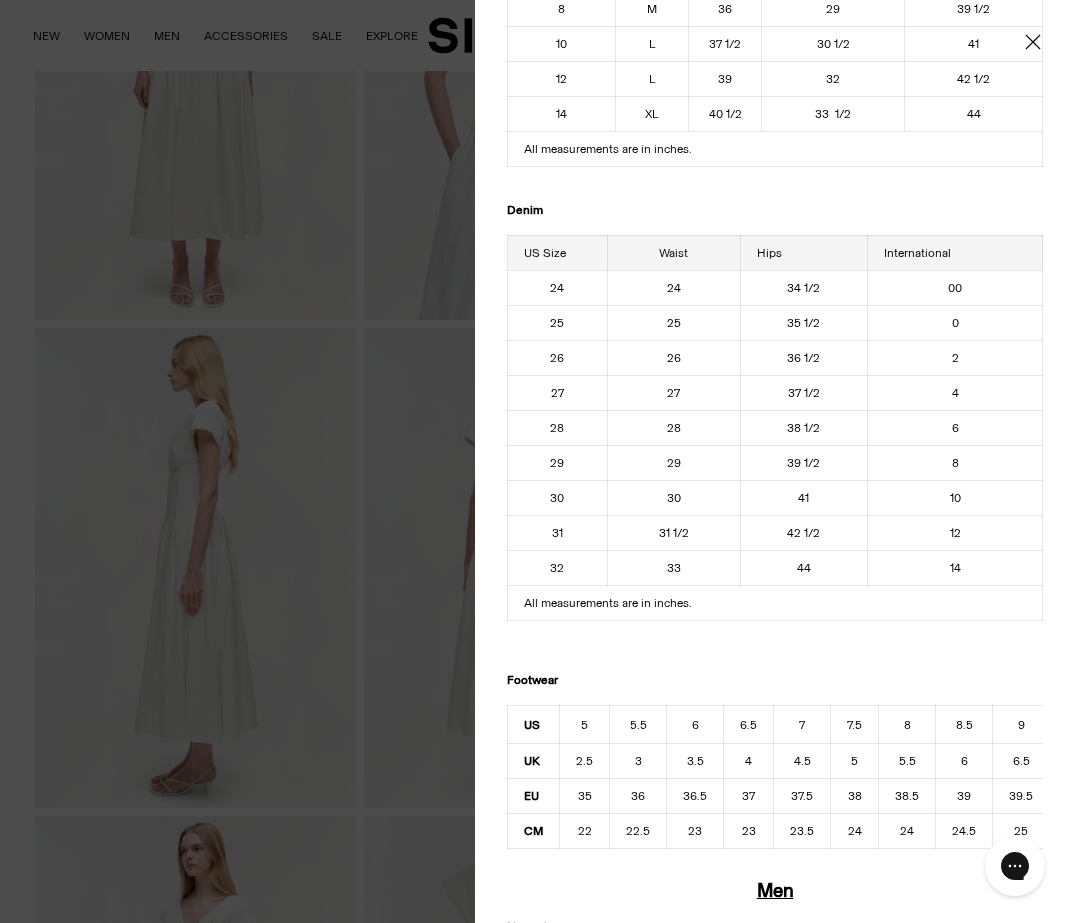 scroll, scrollTop: 0, scrollLeft: 0, axis: both 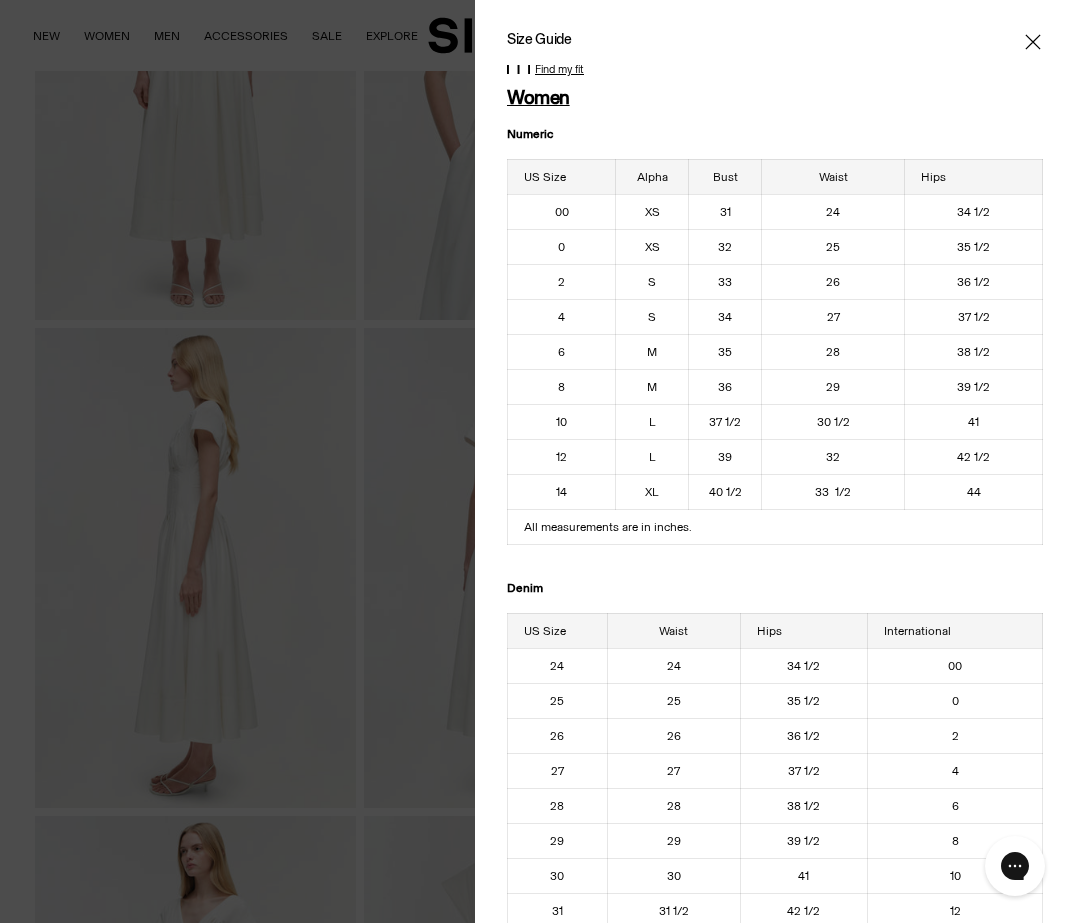 click at bounding box center [775, 42] 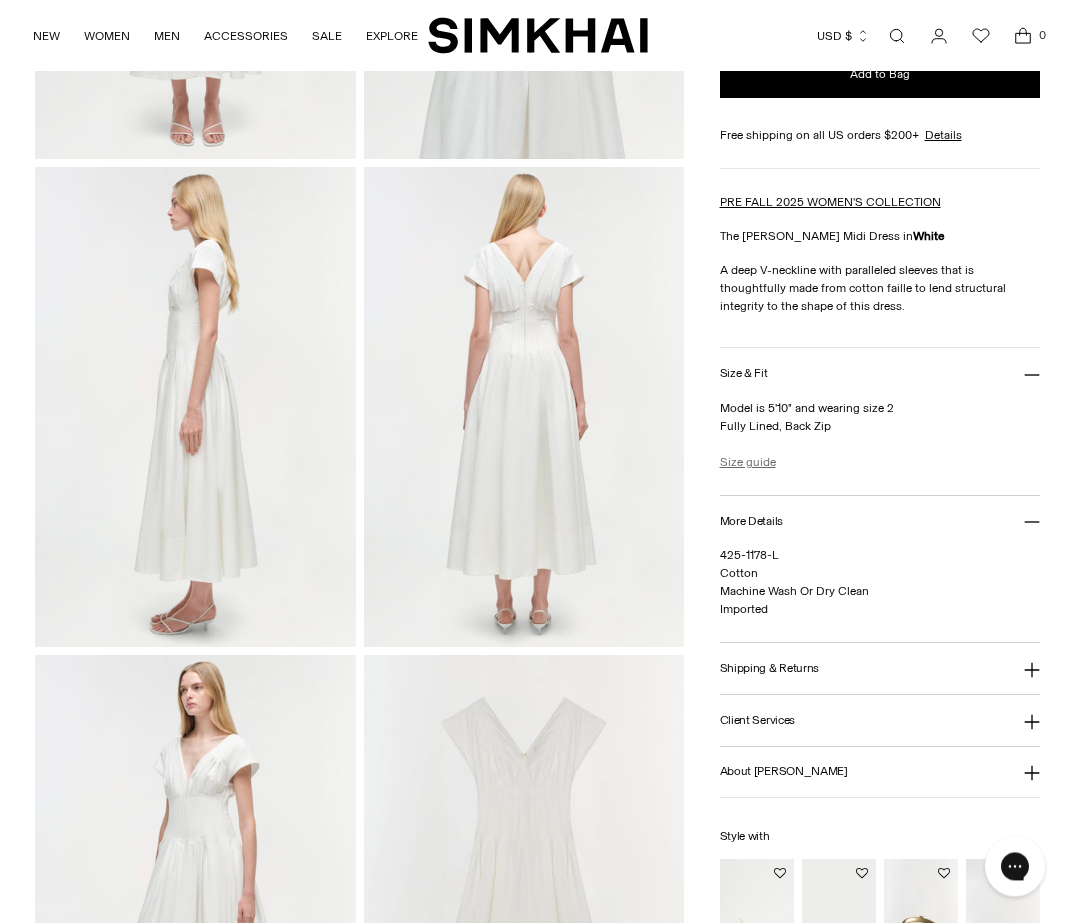 scroll, scrollTop: 612, scrollLeft: 0, axis: vertical 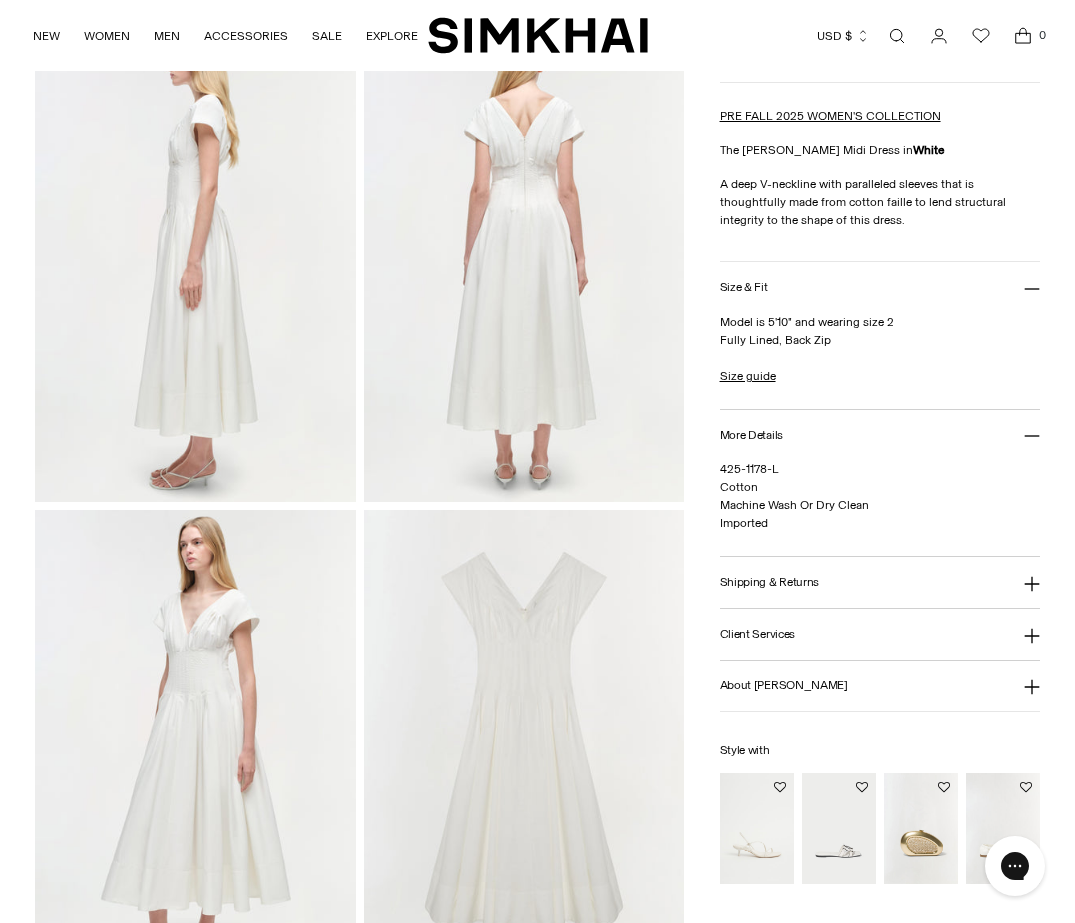click at bounding box center [897, 36] 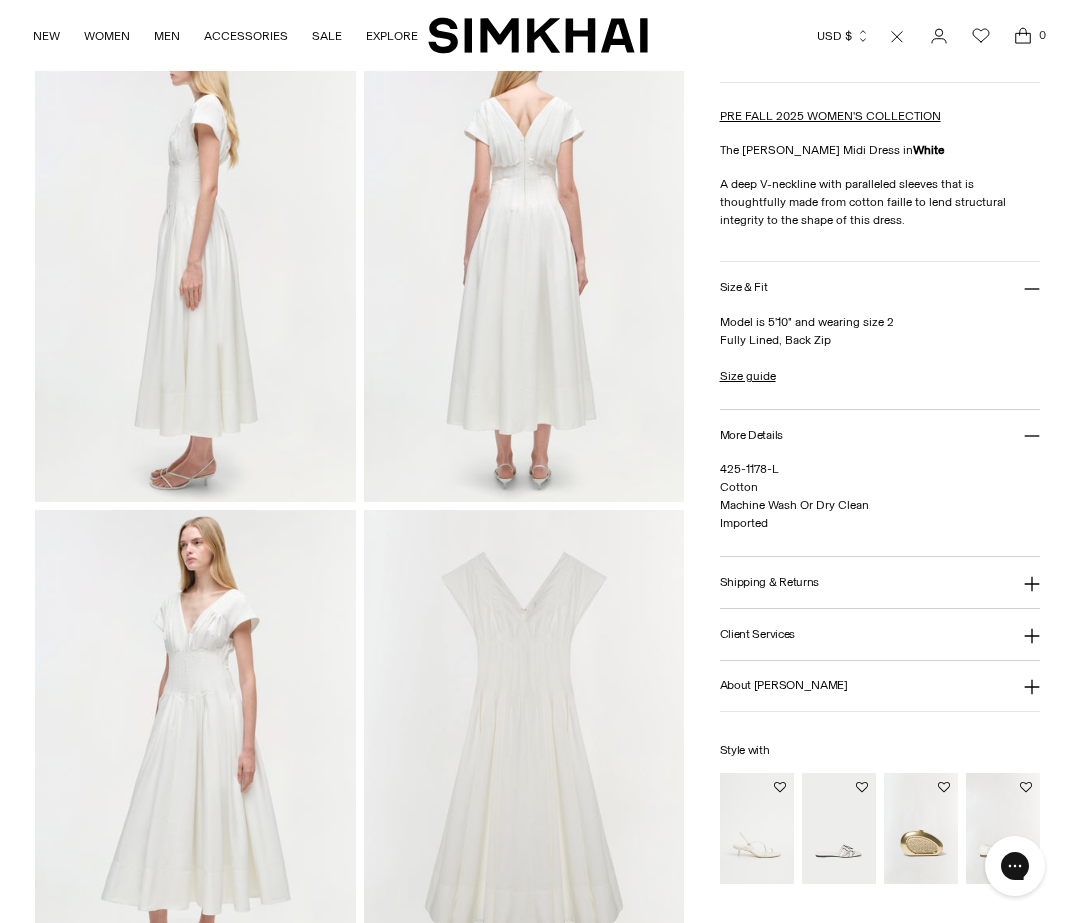 scroll, scrollTop: 0, scrollLeft: 0, axis: both 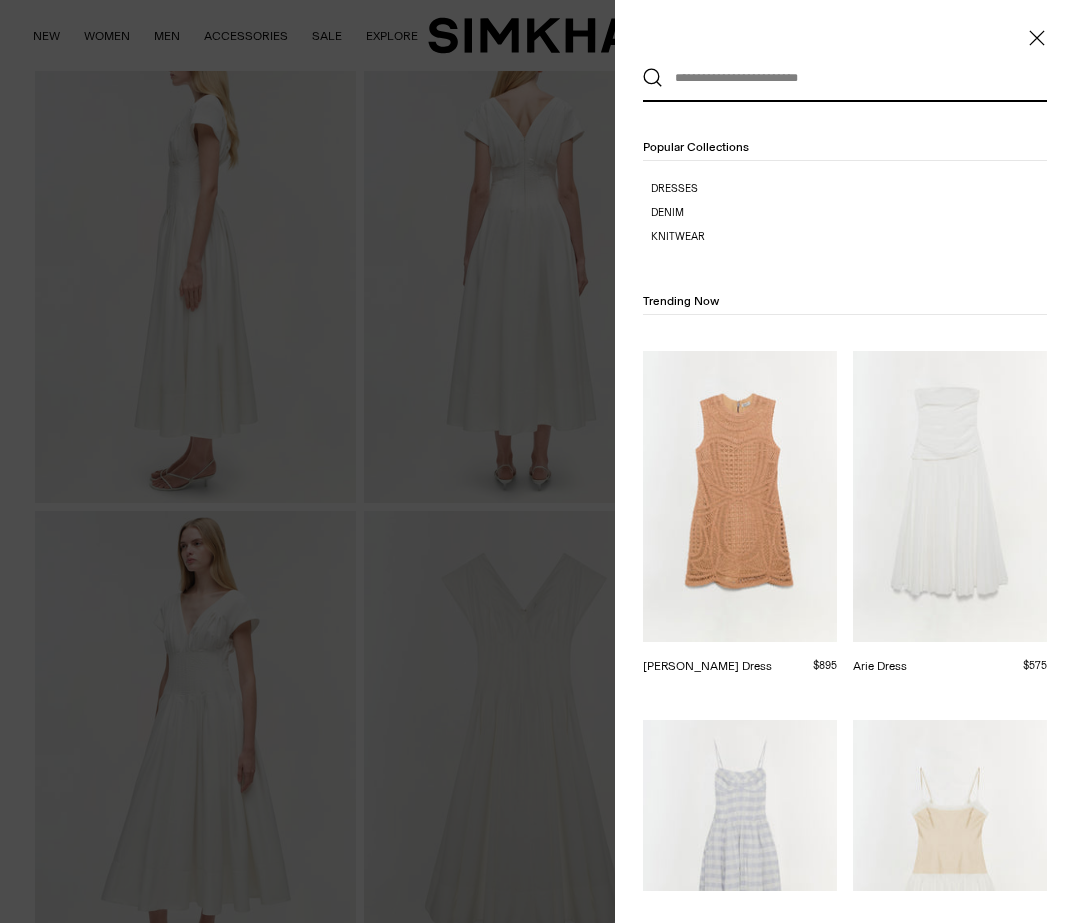 paste on "******" 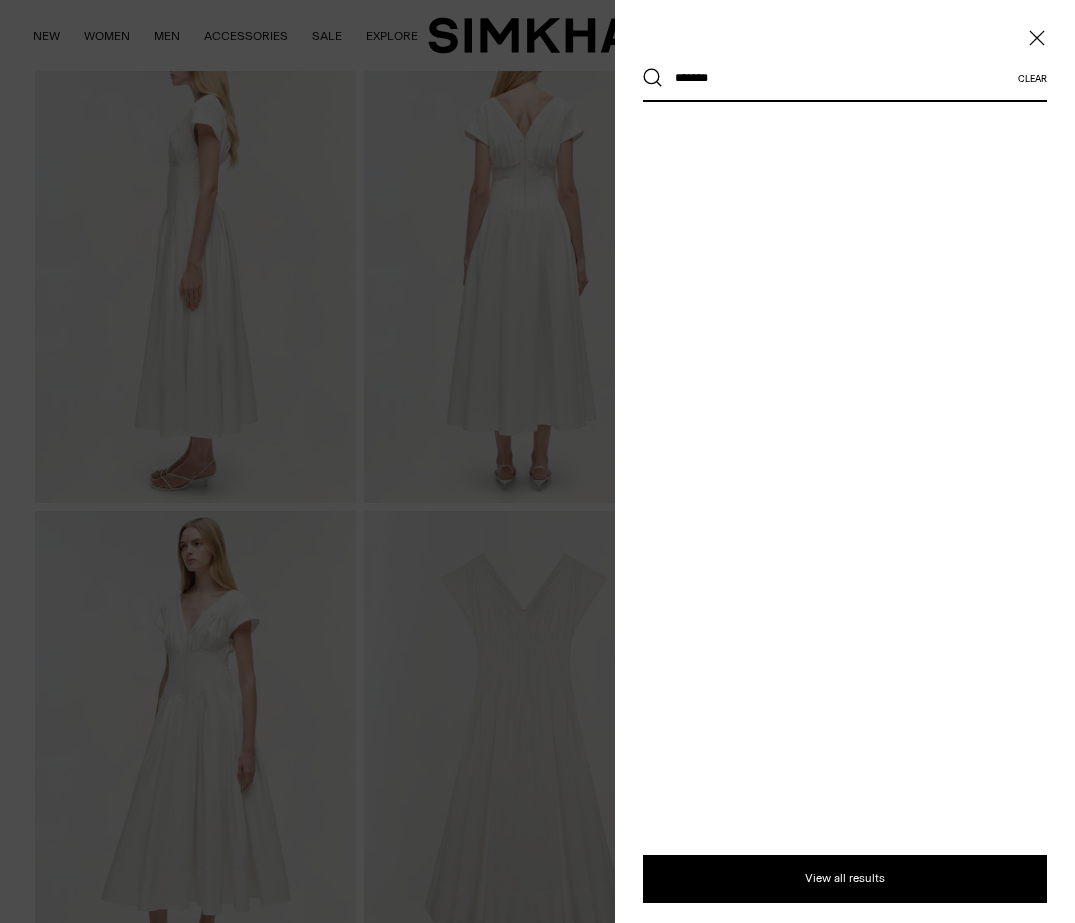 type on "******" 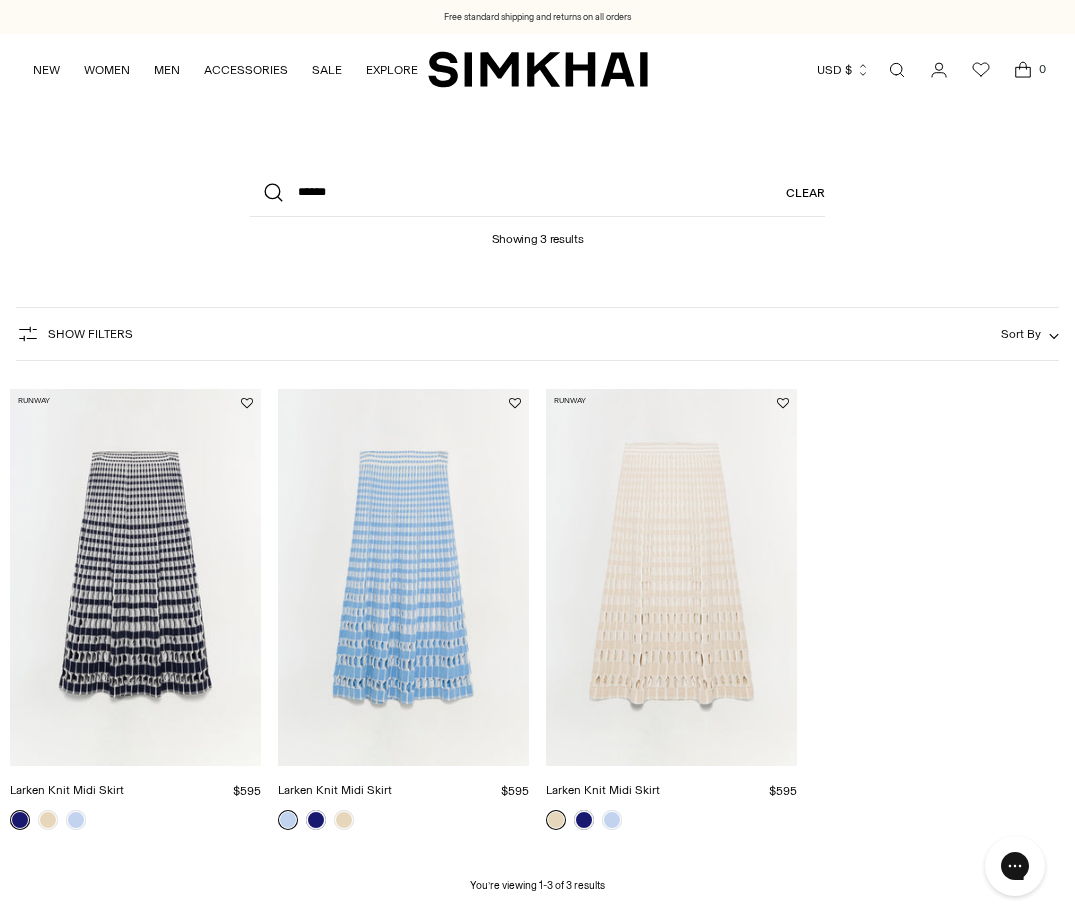 scroll, scrollTop: 0, scrollLeft: 0, axis: both 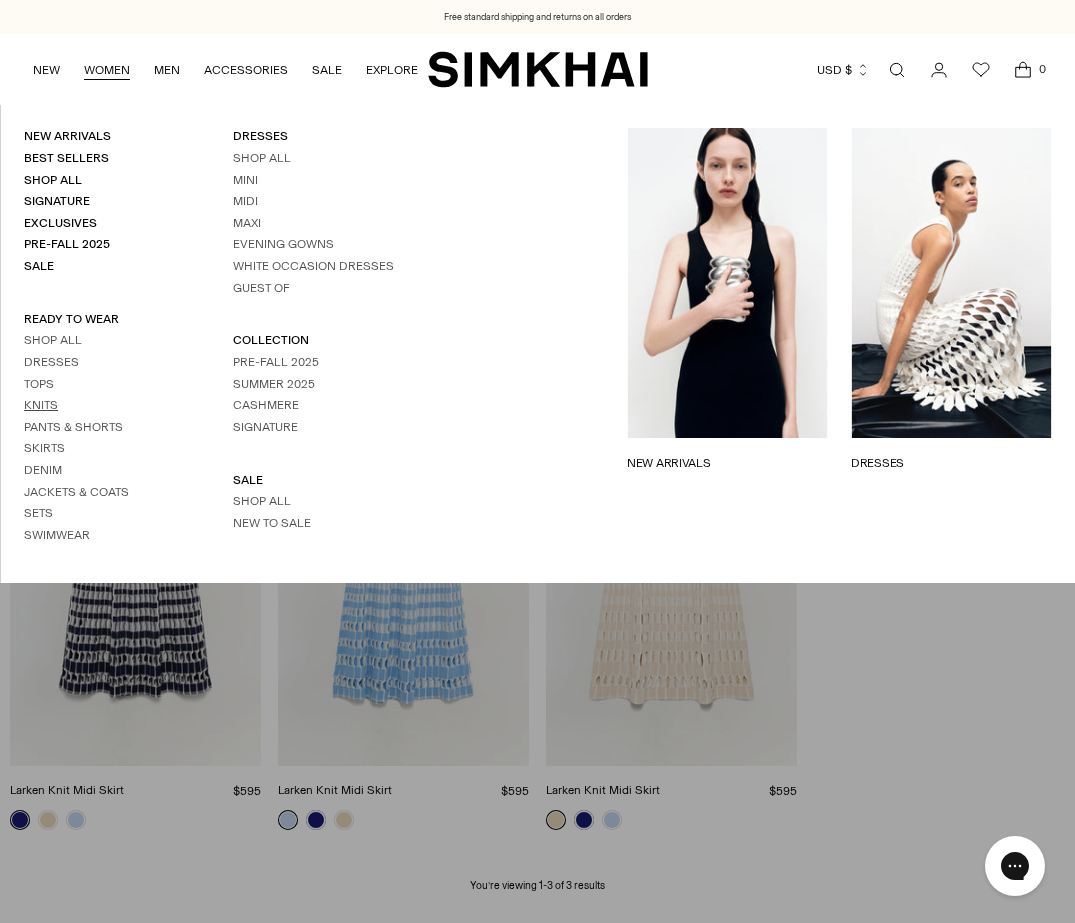click on "Knits" at bounding box center (41, 405) 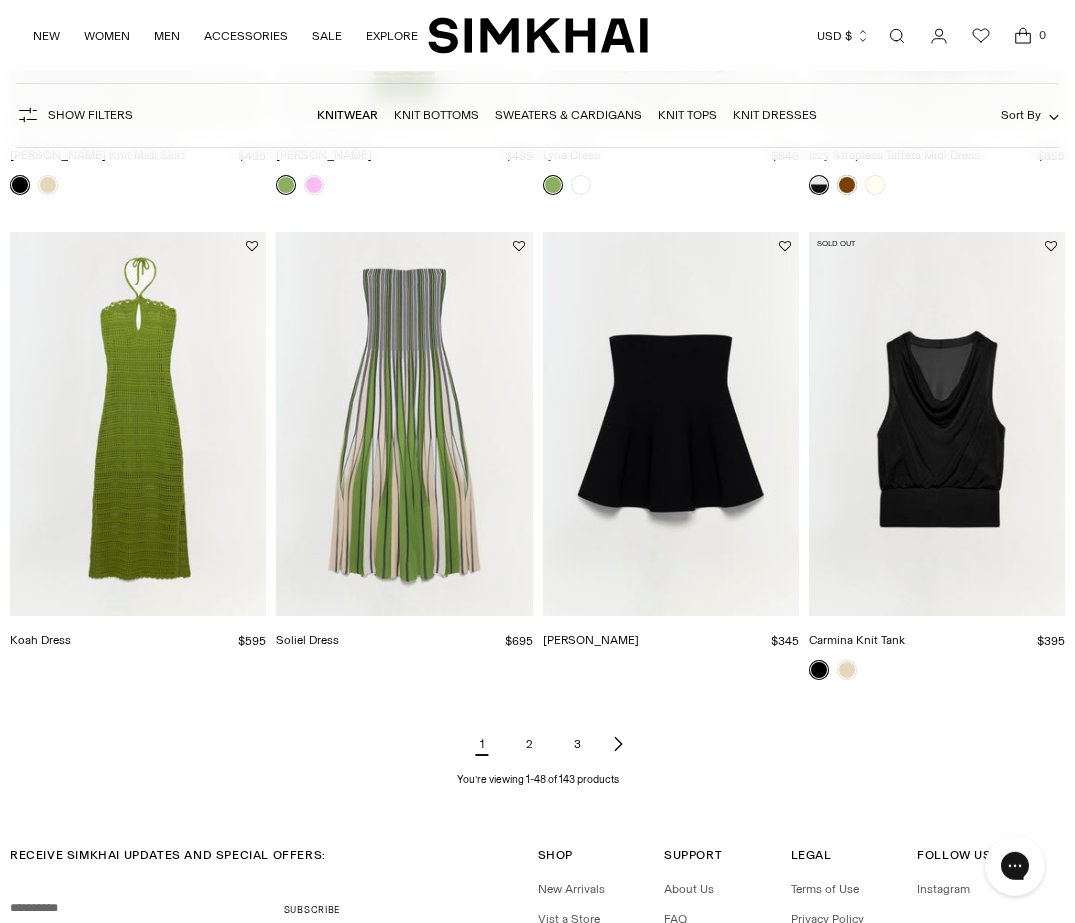 scroll, scrollTop: 5508, scrollLeft: 0, axis: vertical 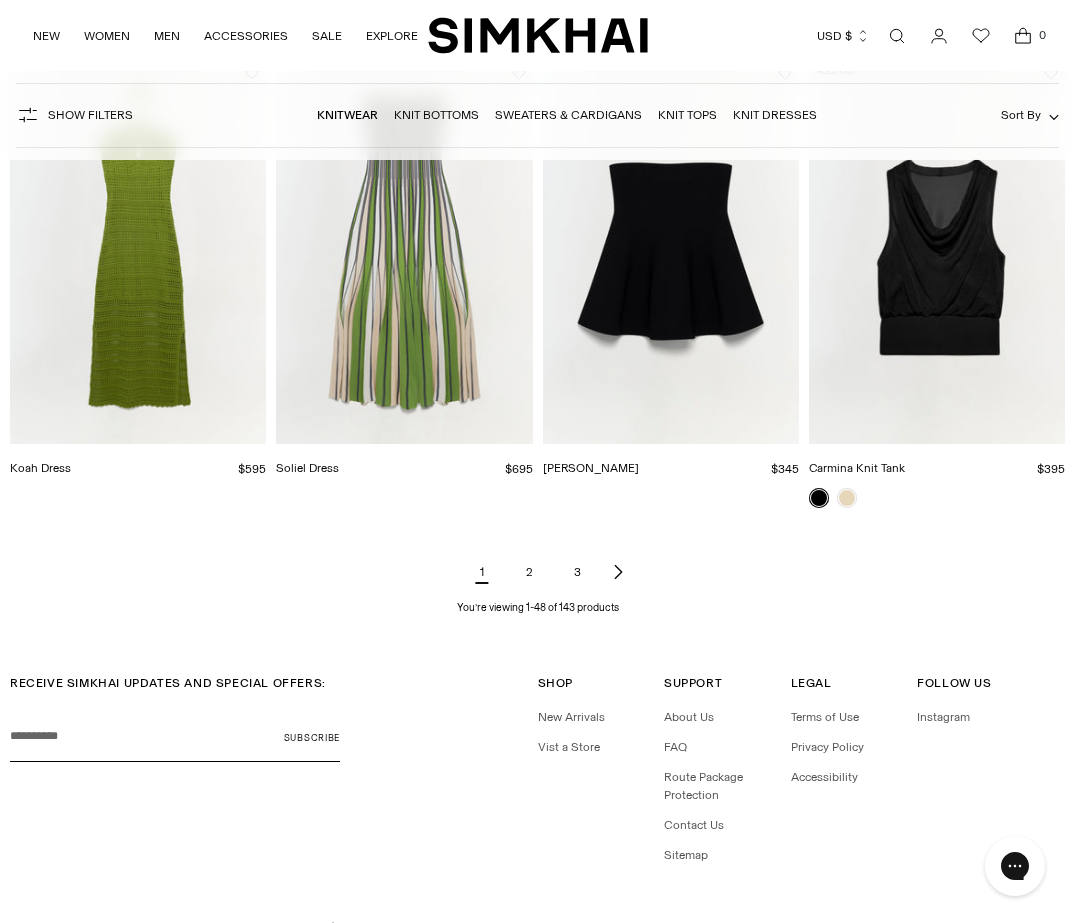 click on "2" at bounding box center (530, 572) 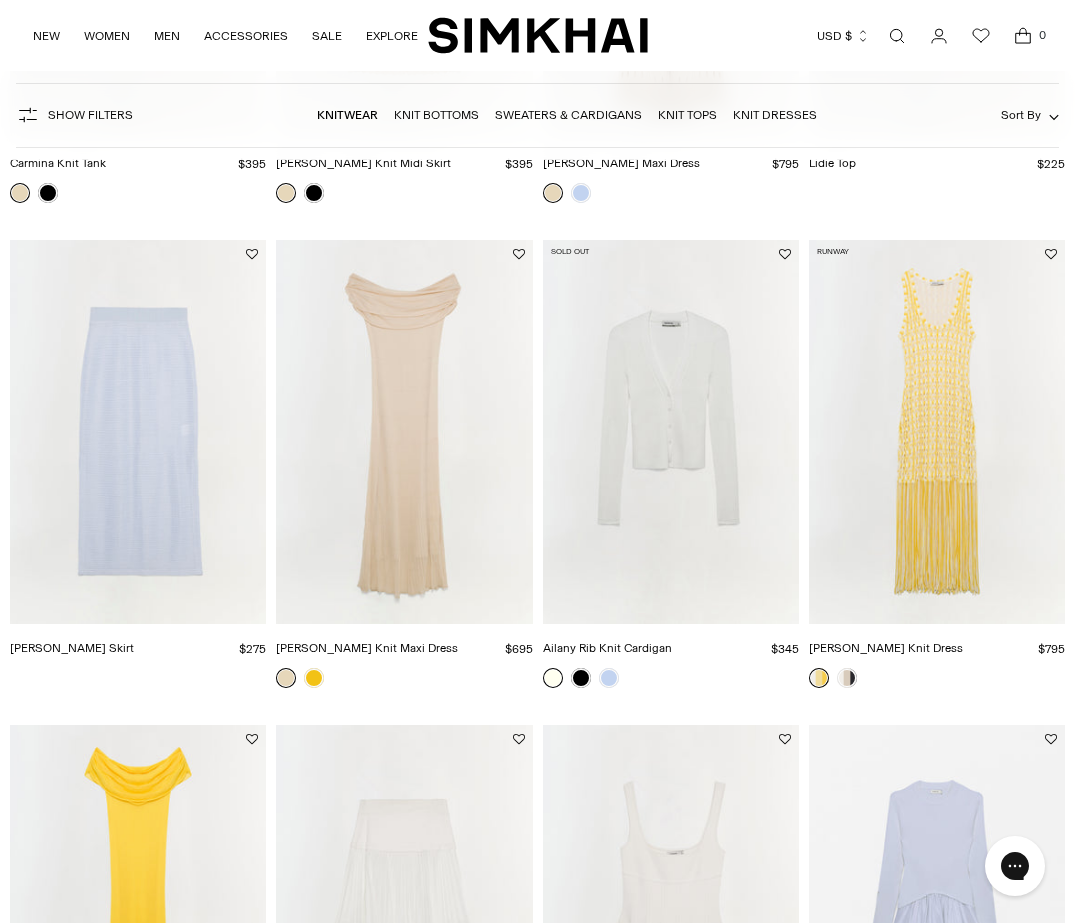 scroll, scrollTop: 0, scrollLeft: 0, axis: both 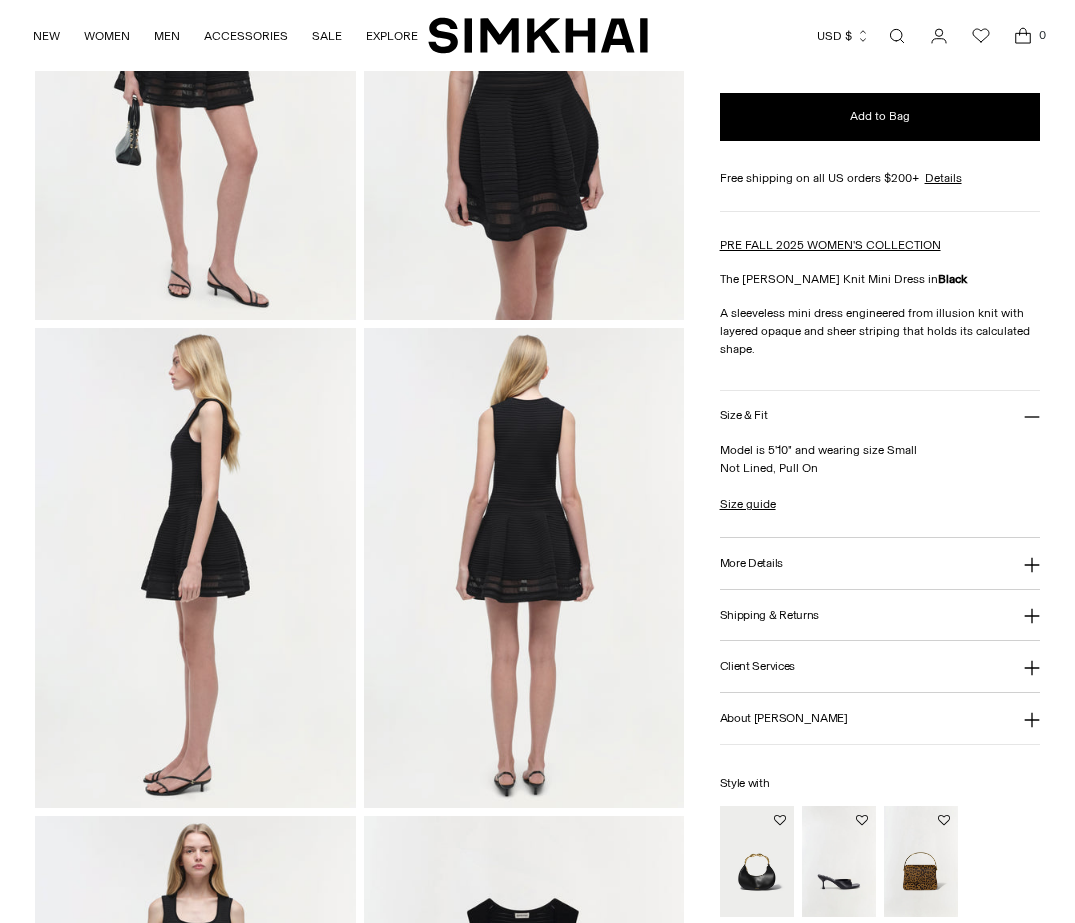 click on "More Details" at bounding box center [880, 563] 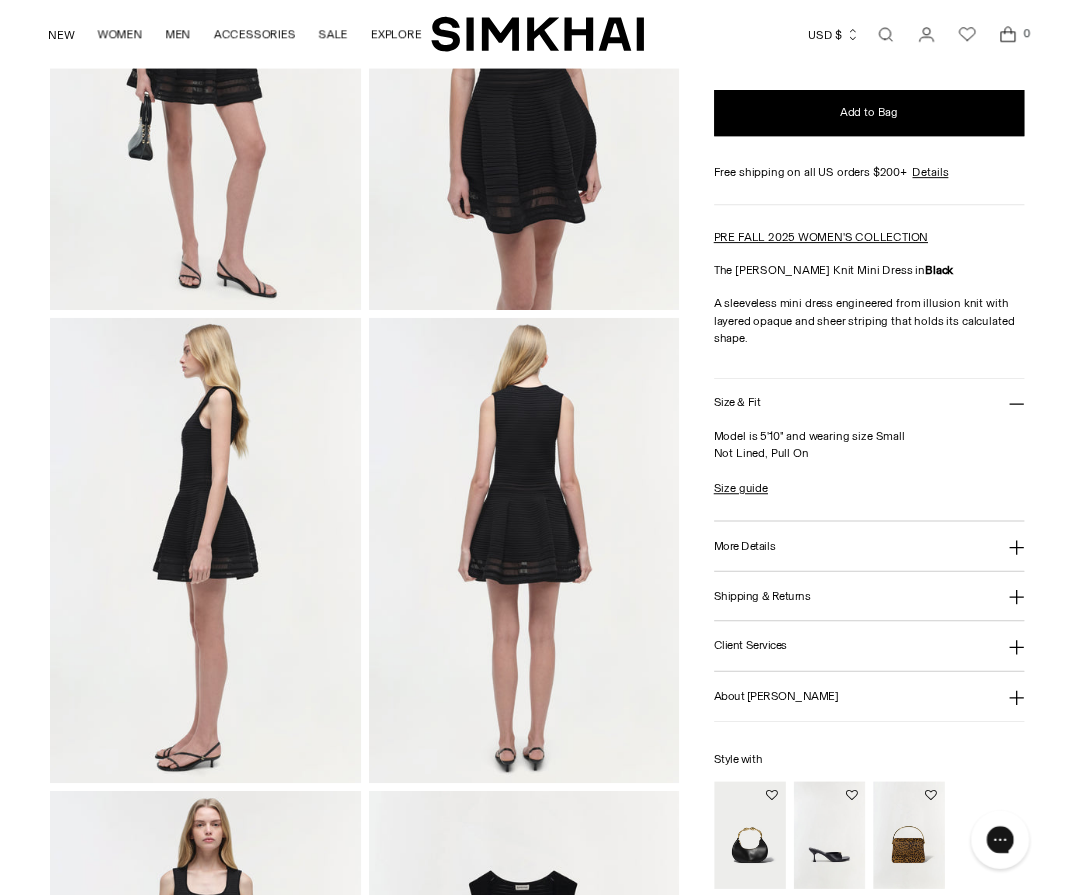 scroll, scrollTop: 0, scrollLeft: 0, axis: both 